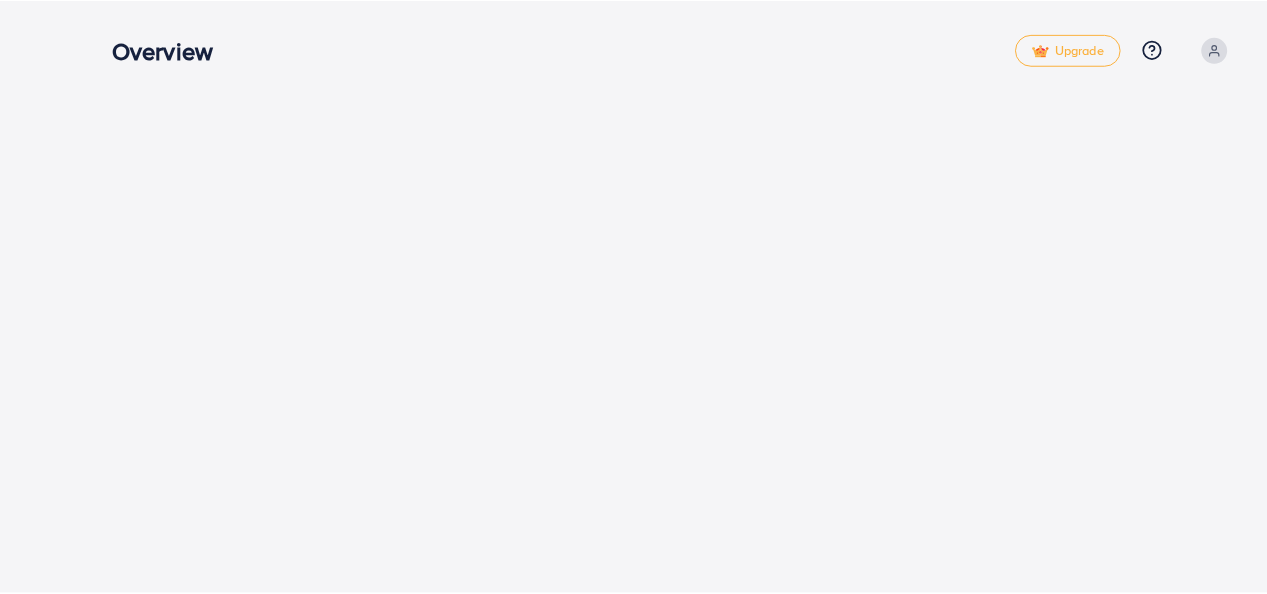 scroll, scrollTop: 0, scrollLeft: 0, axis: both 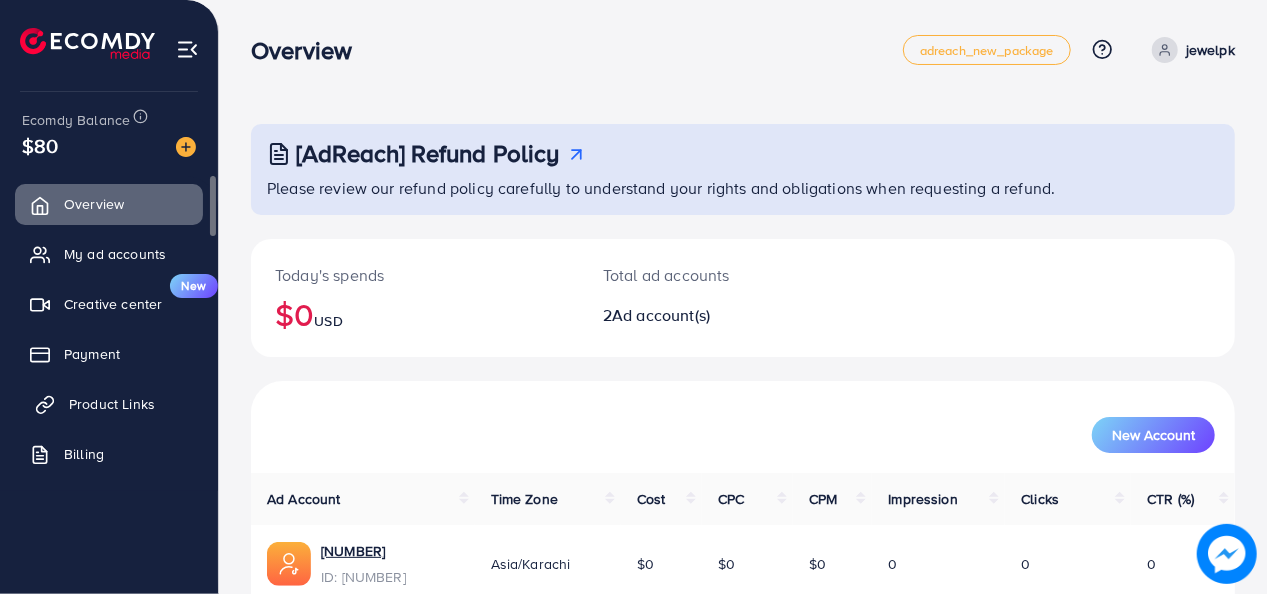 click on "Product Links" at bounding box center [112, 404] 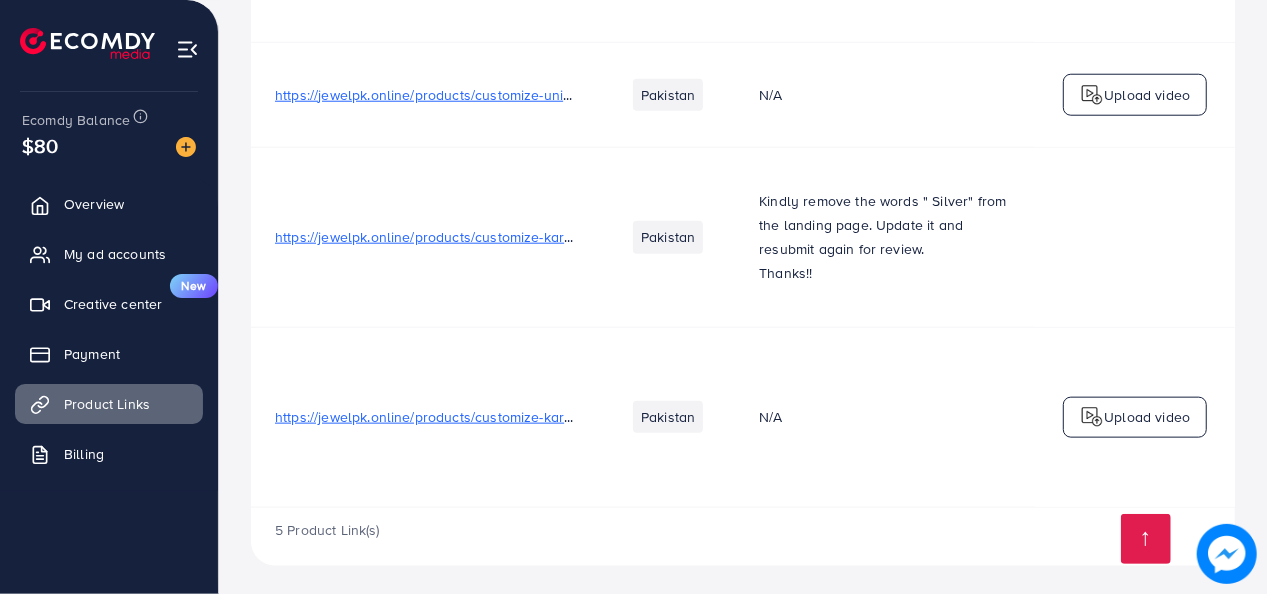 scroll, scrollTop: 1188, scrollLeft: 0, axis: vertical 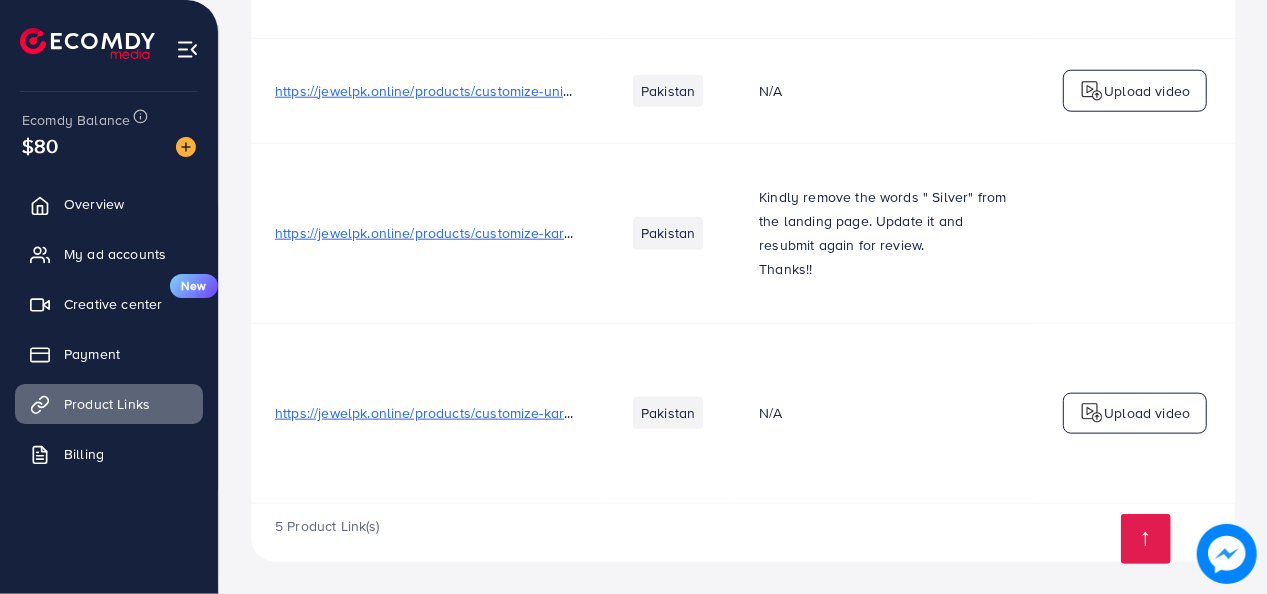 click on "https://jewelpk.online/products/customize-karha-bracelets-bangle-for-men-women-custom-carved" at bounding box center (585, 413) 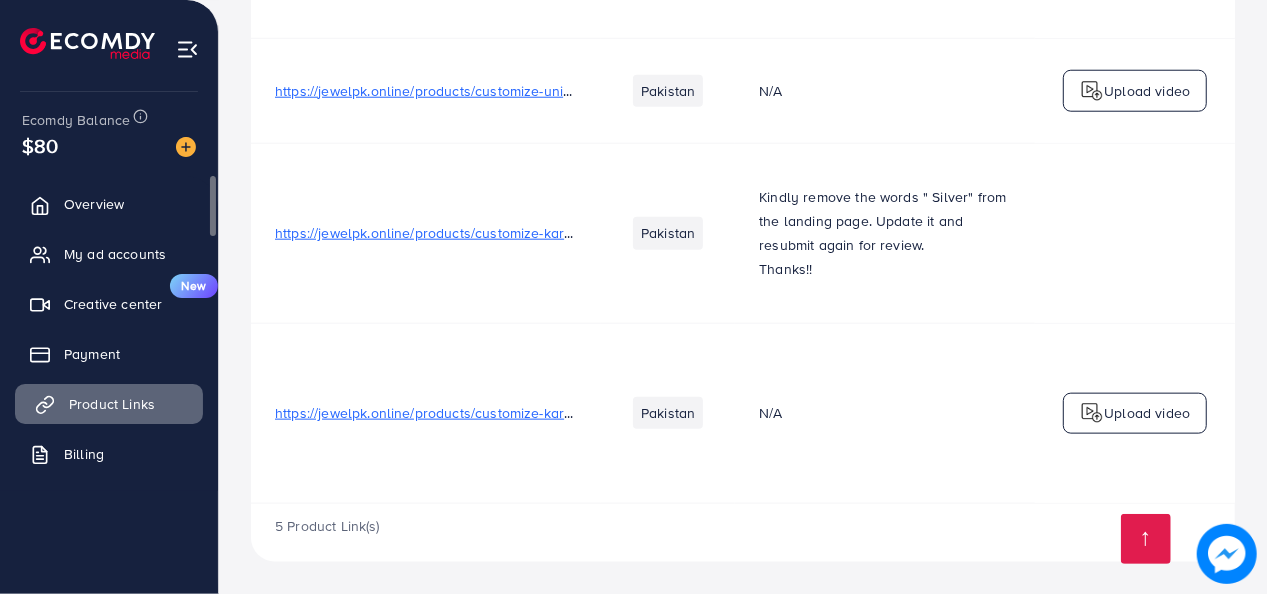 click on "Product Links" at bounding box center (112, 404) 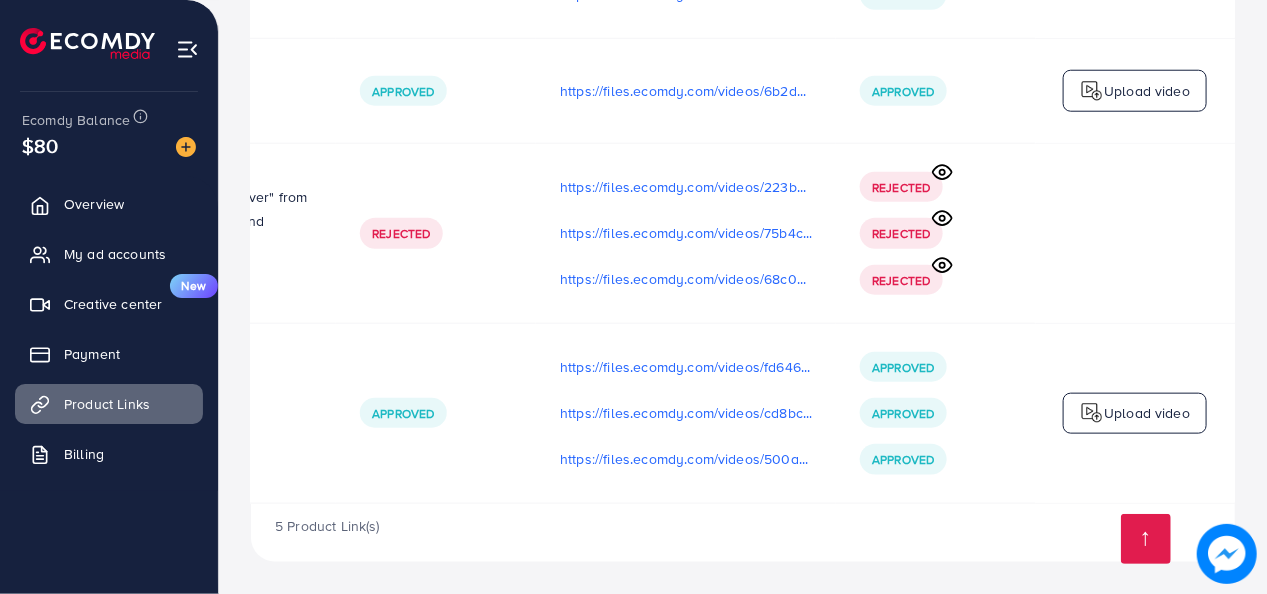scroll, scrollTop: 0, scrollLeft: 0, axis: both 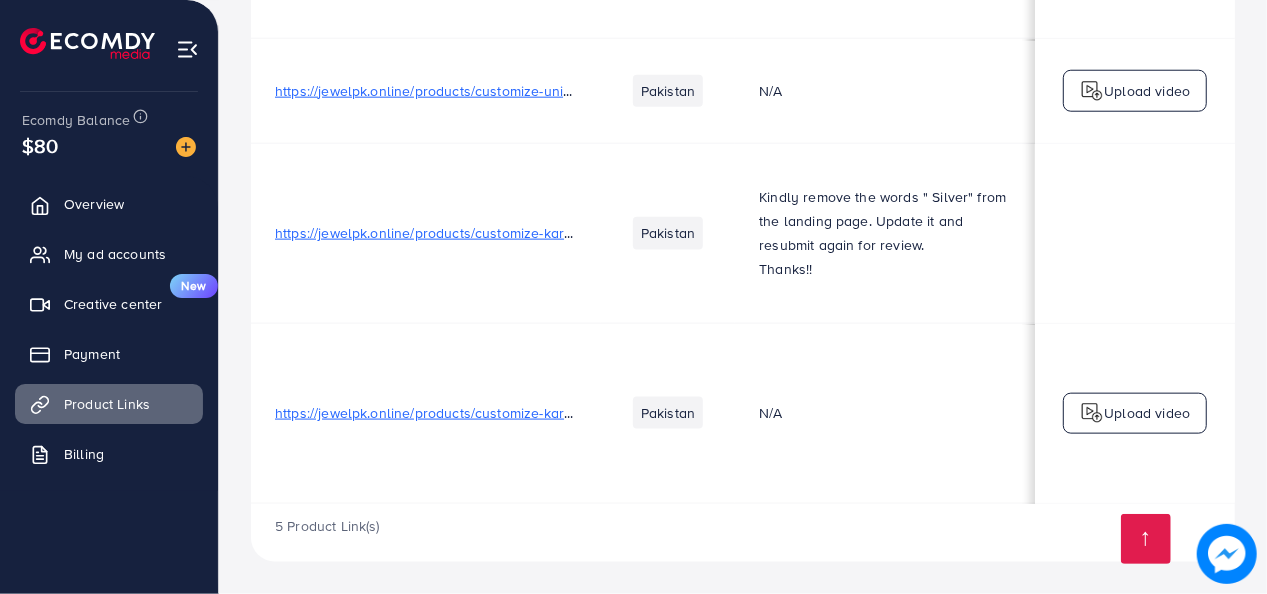 click on "https://jewelpk.online/products/customize-karha-bracelets-bangle-for-men-women-custom-carved" at bounding box center (585, 413) 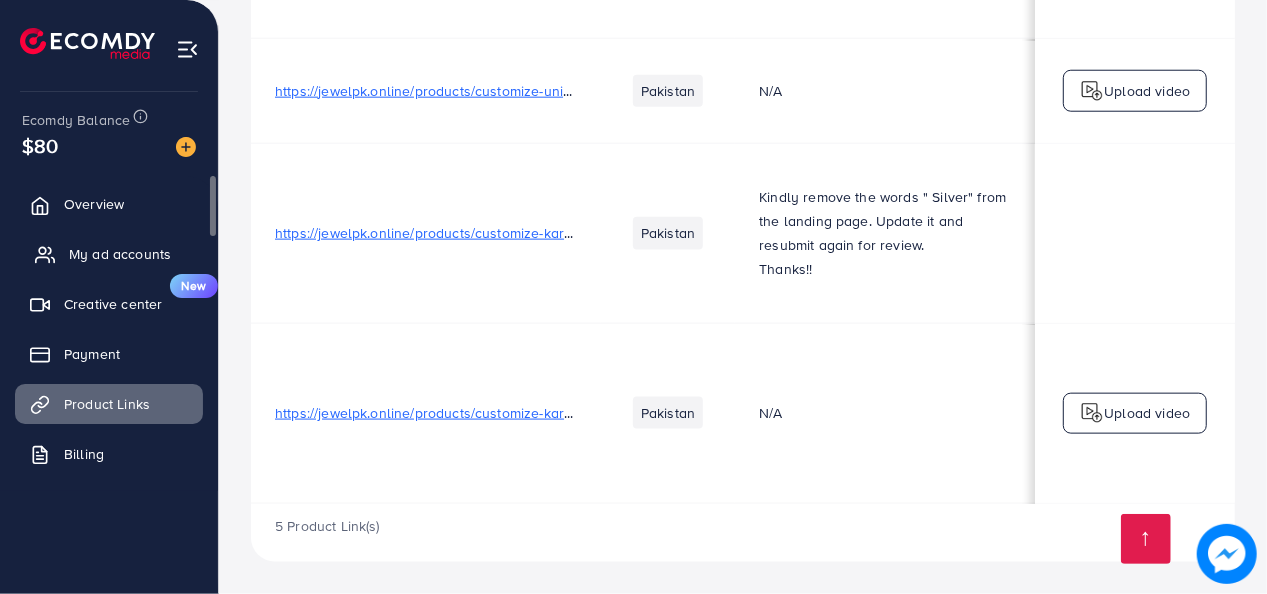 click on "My ad accounts" at bounding box center [120, 254] 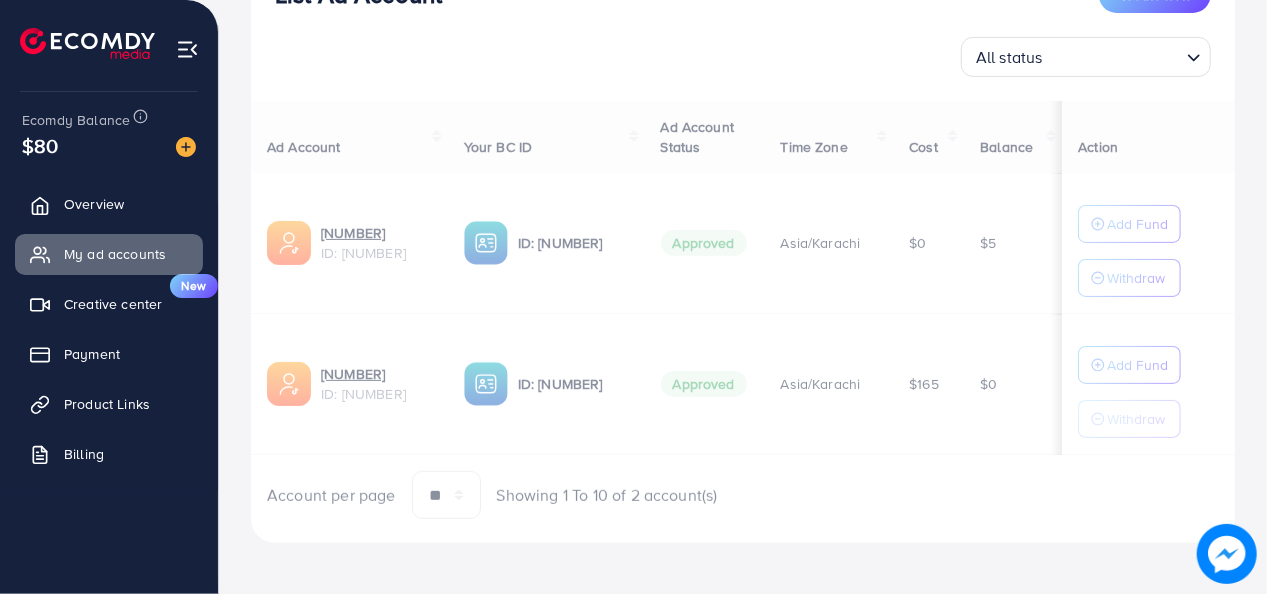 scroll, scrollTop: 288, scrollLeft: 0, axis: vertical 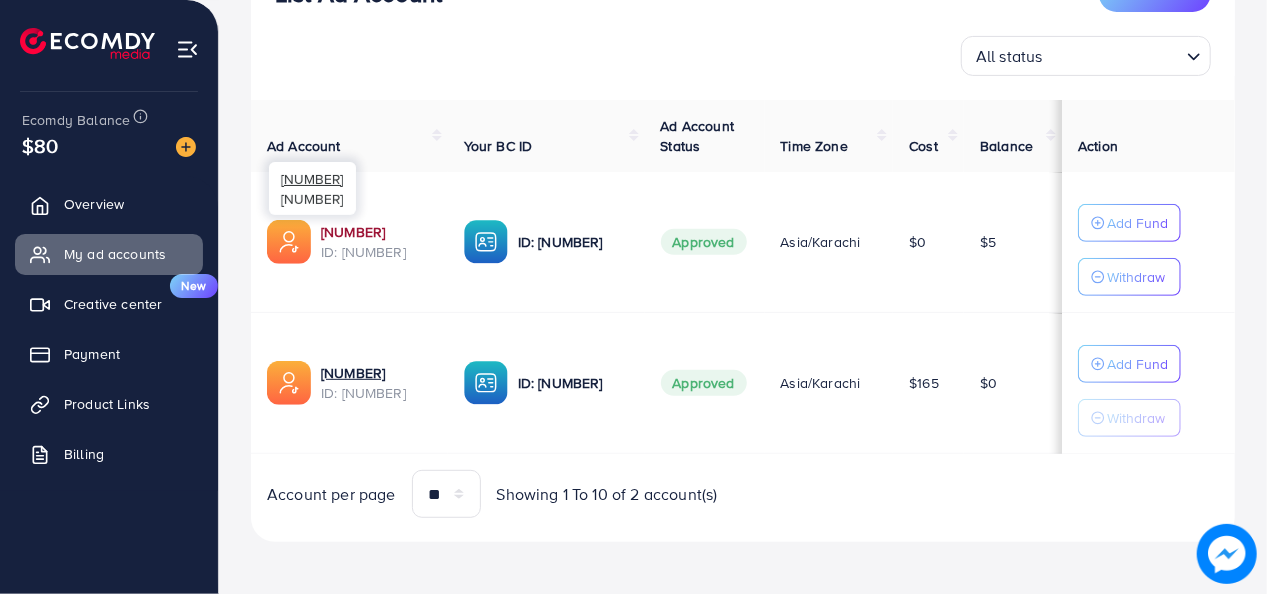 click on "[NUMBER]" at bounding box center (376, 232) 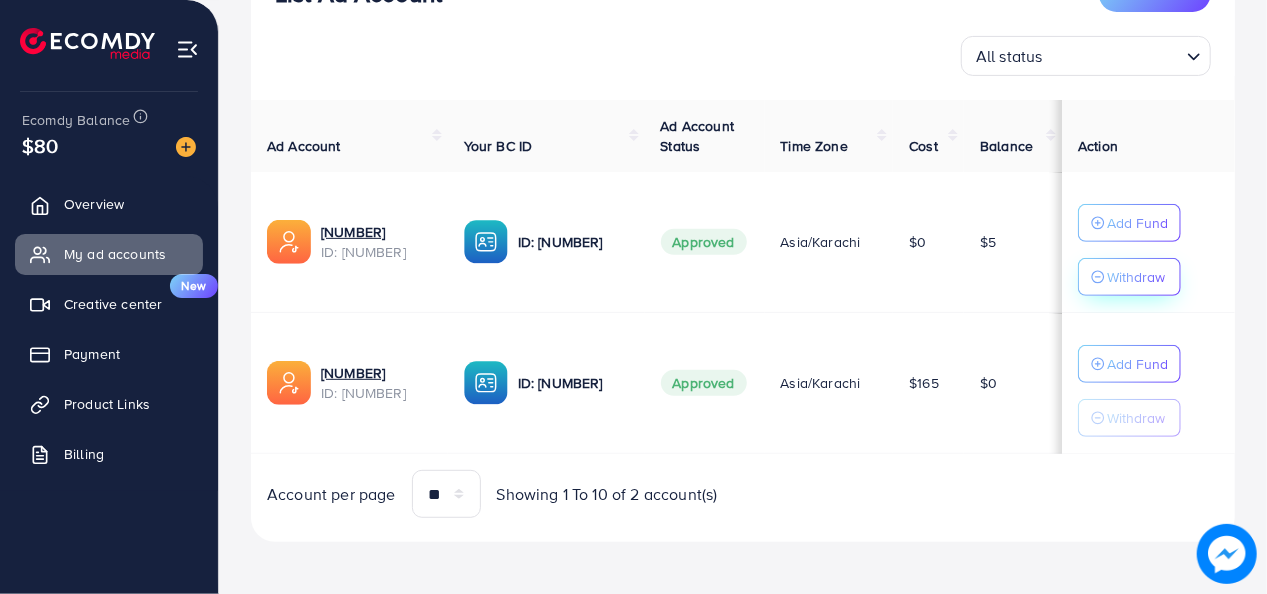 click on "Withdraw" at bounding box center [1136, 277] 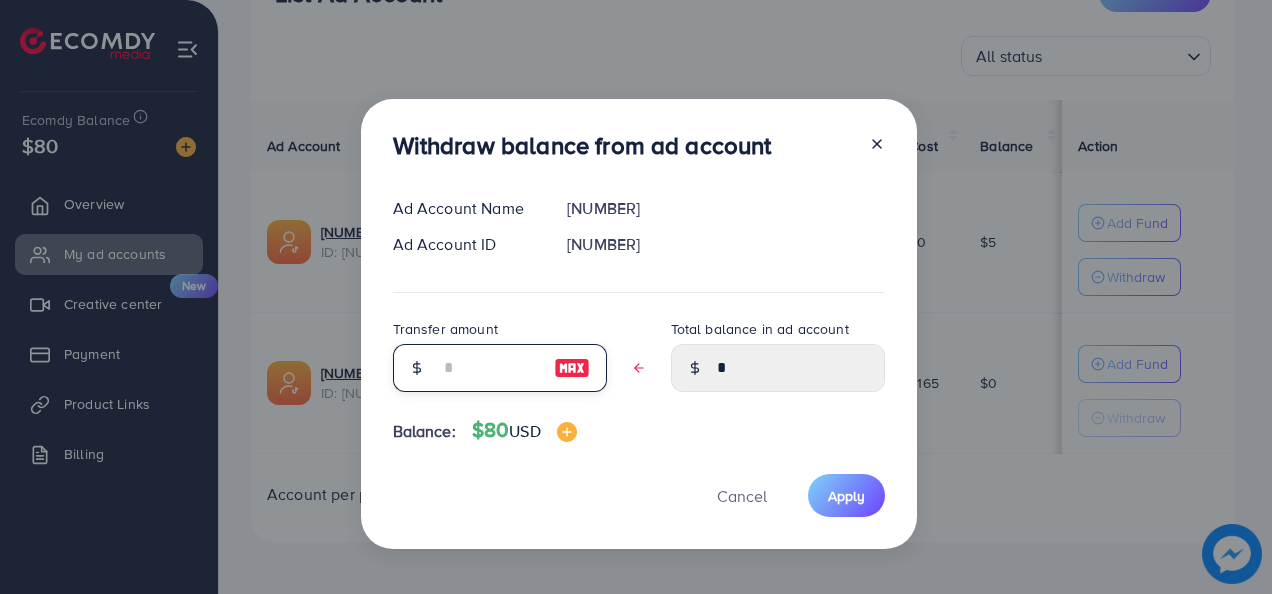 click at bounding box center (489, 368) 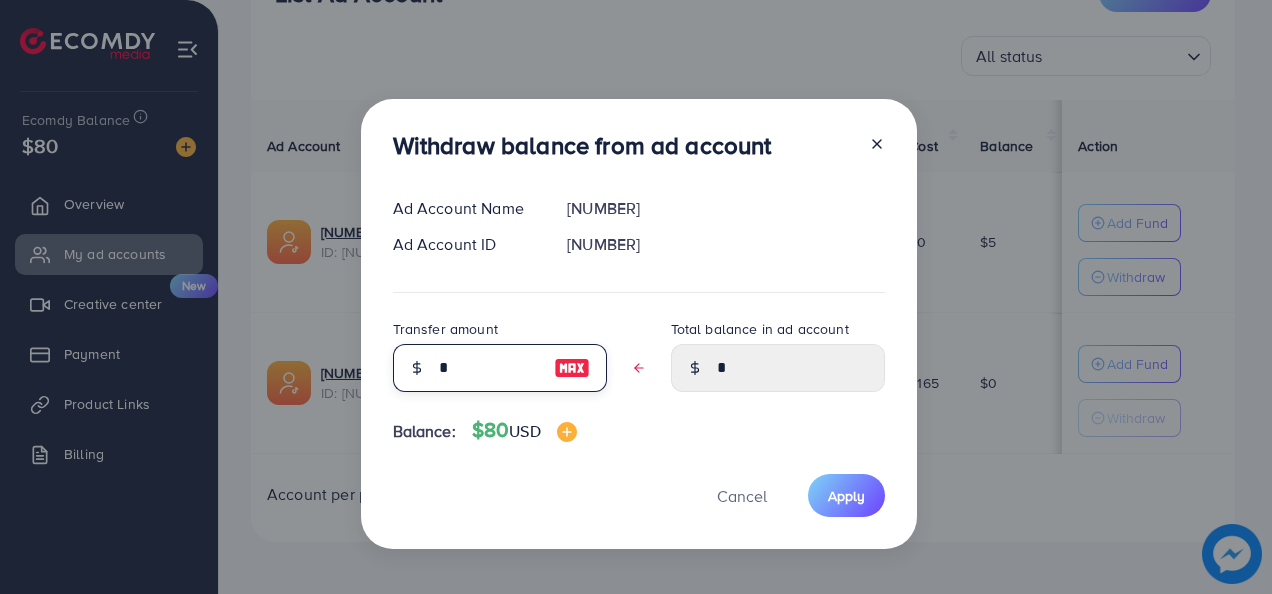 type on "****" 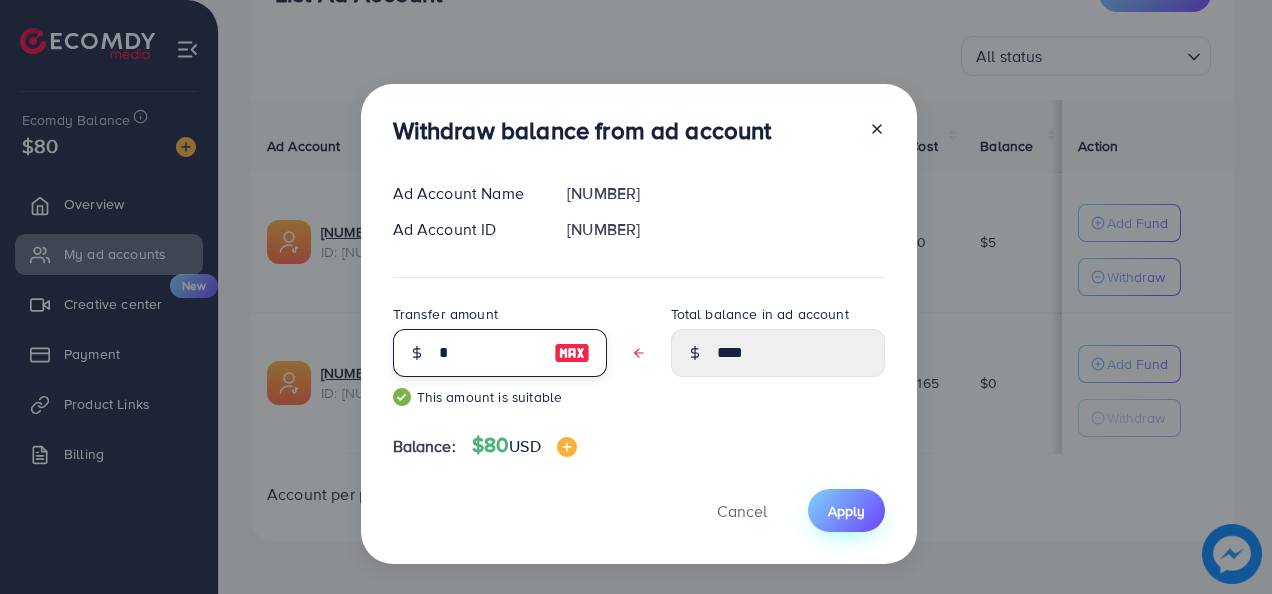 type on "*" 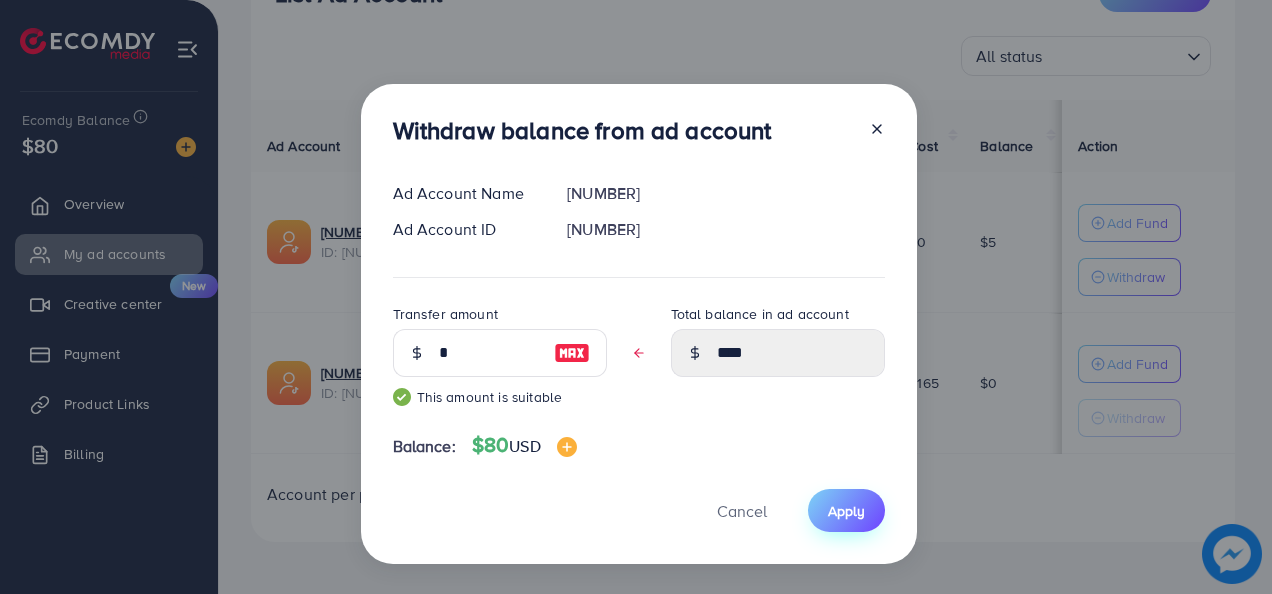 click on "Apply" at bounding box center [846, 511] 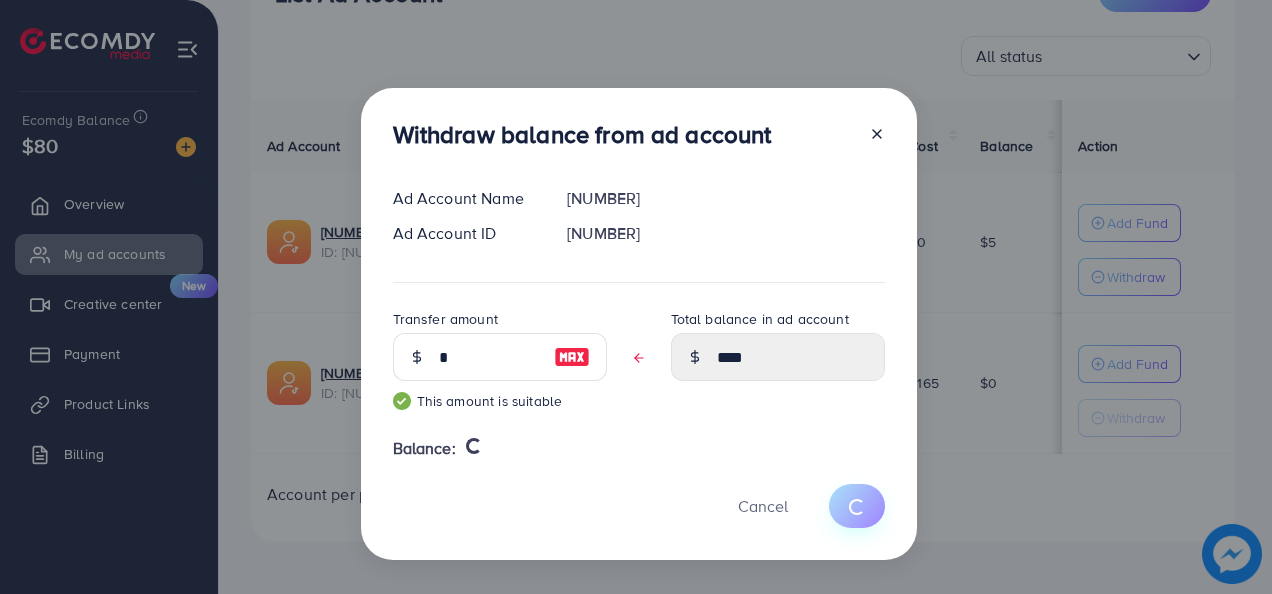 type 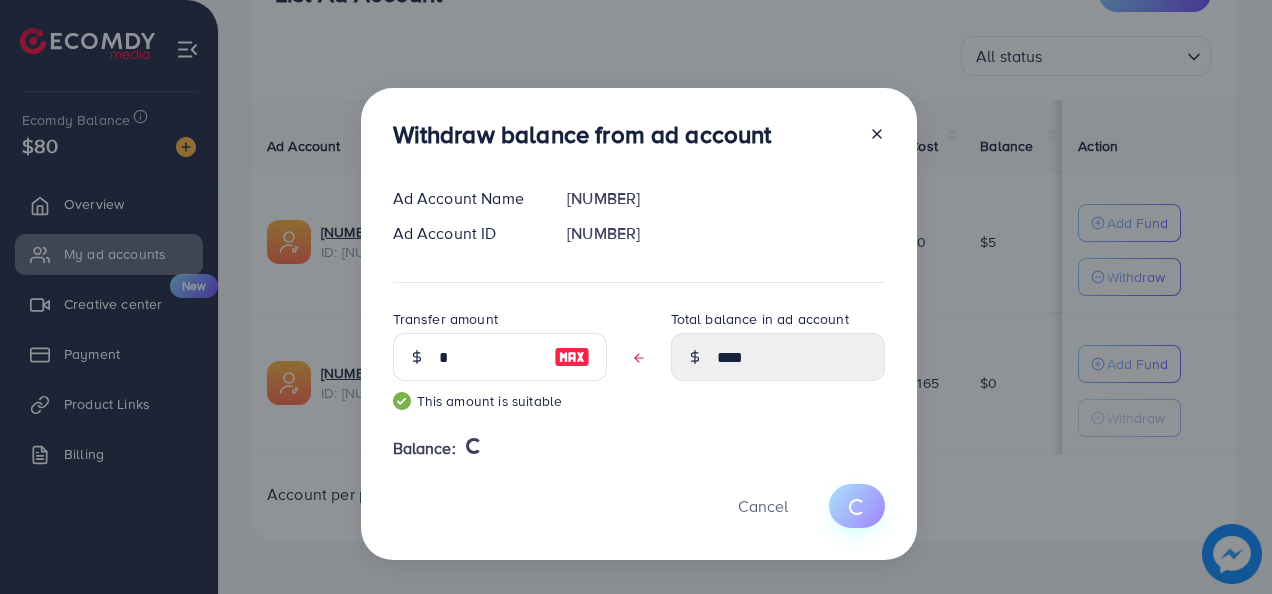 type on "*" 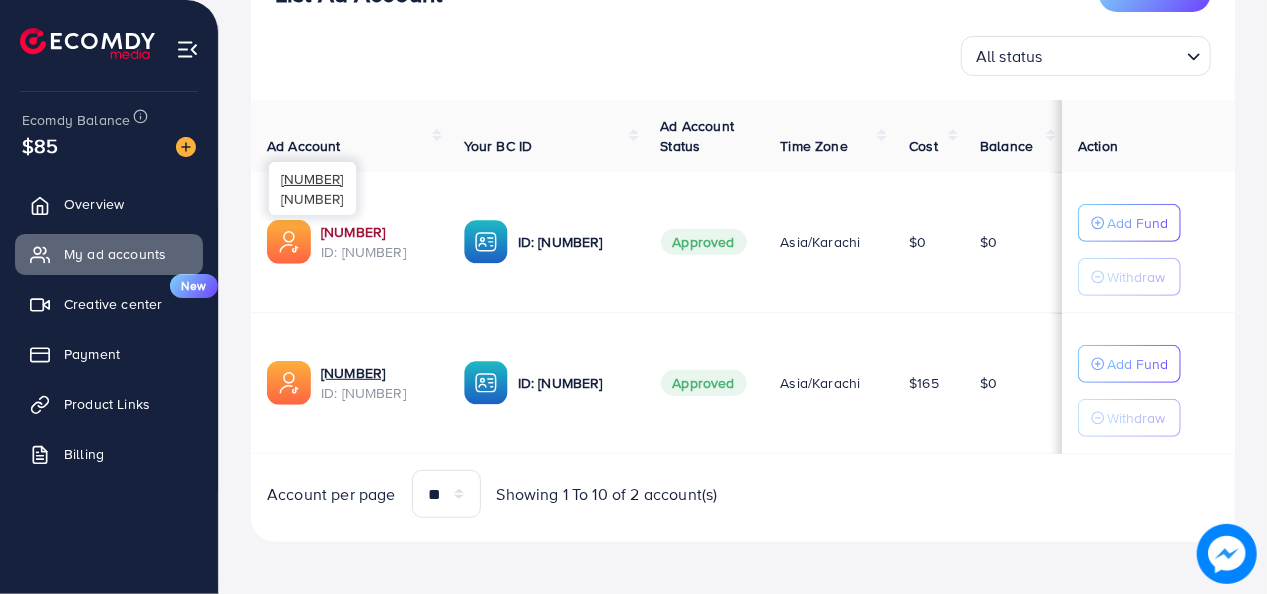 click on "[NUMBER]" at bounding box center (376, 232) 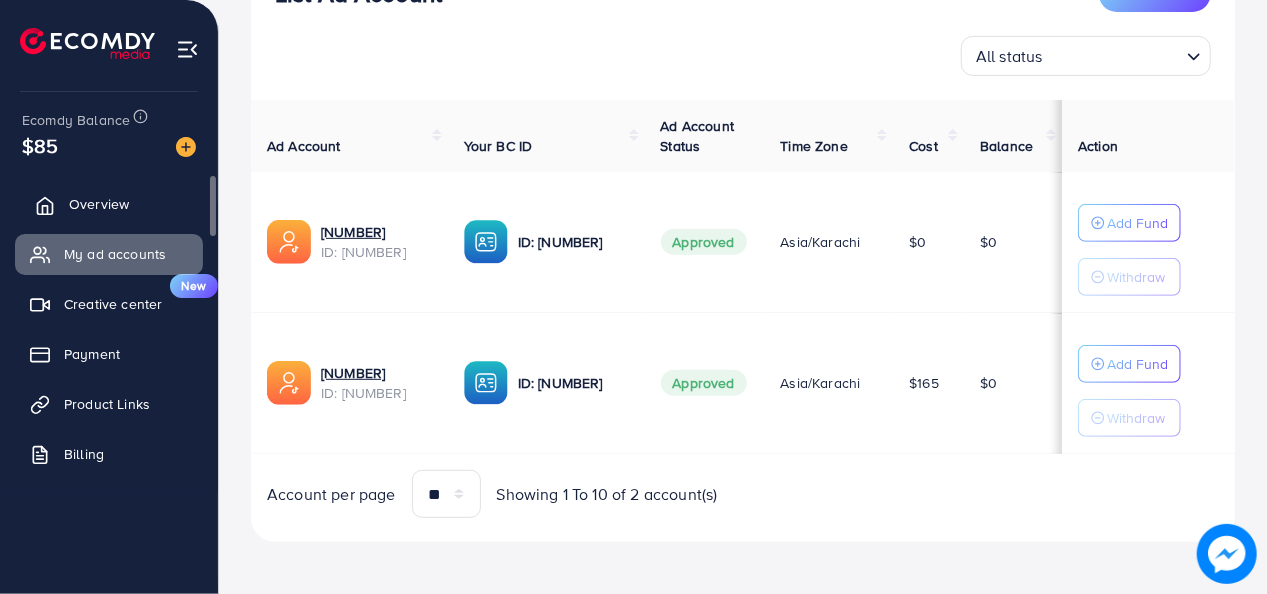 click on "Overview" at bounding box center [99, 204] 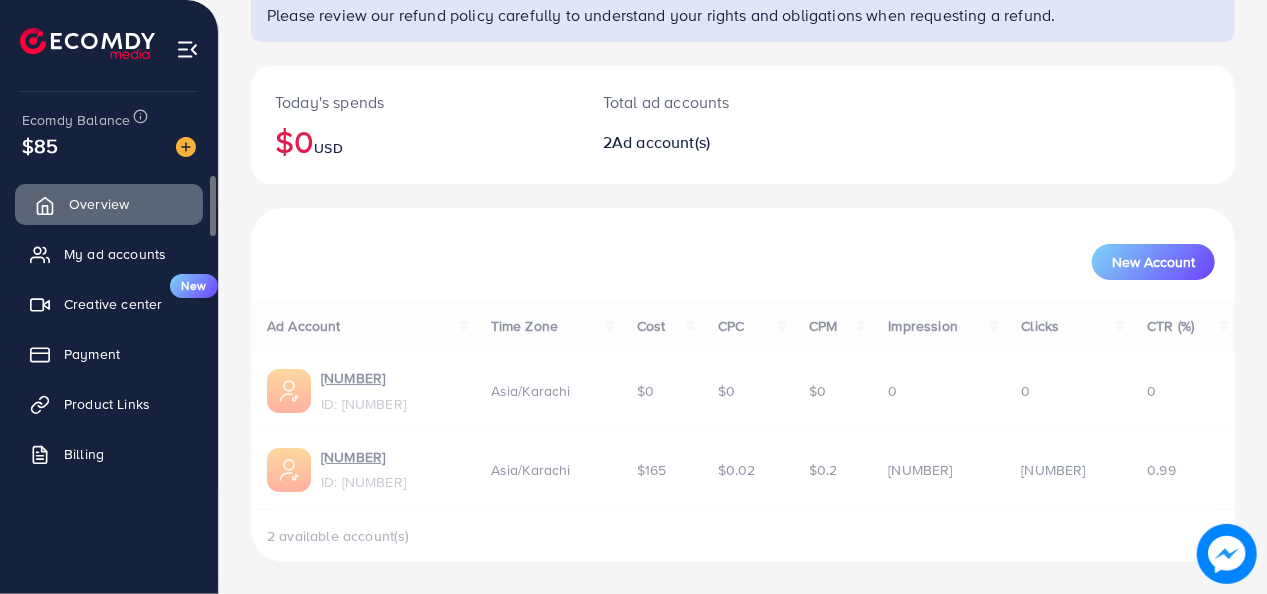 scroll, scrollTop: 0, scrollLeft: 0, axis: both 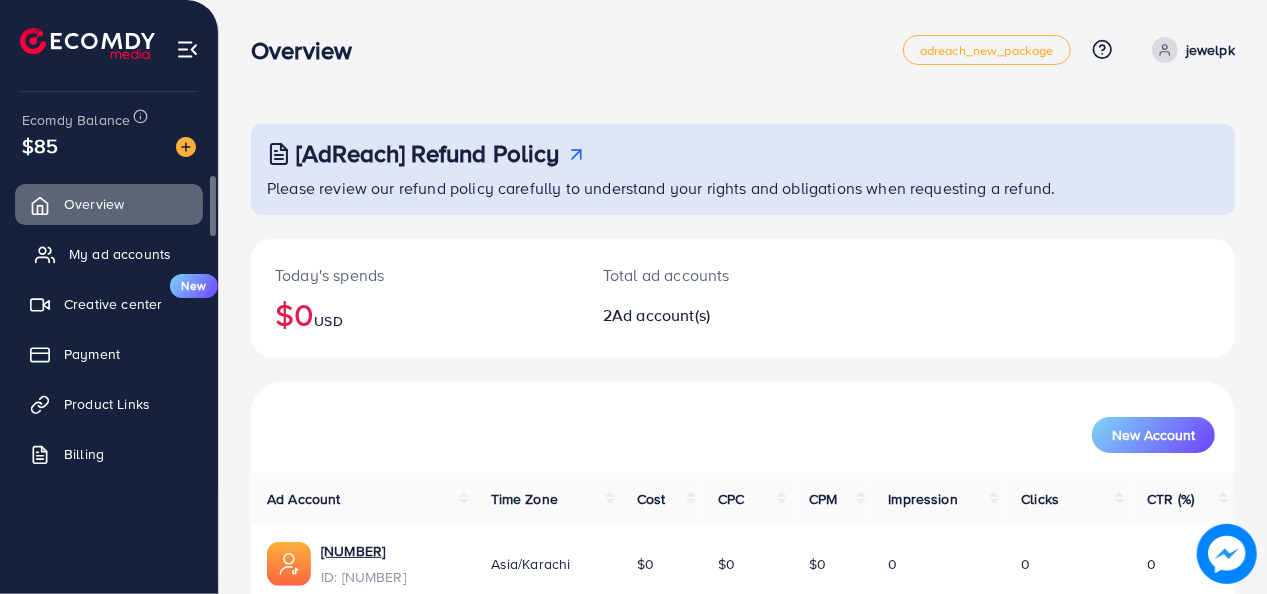 click on "My ad accounts" at bounding box center [109, 254] 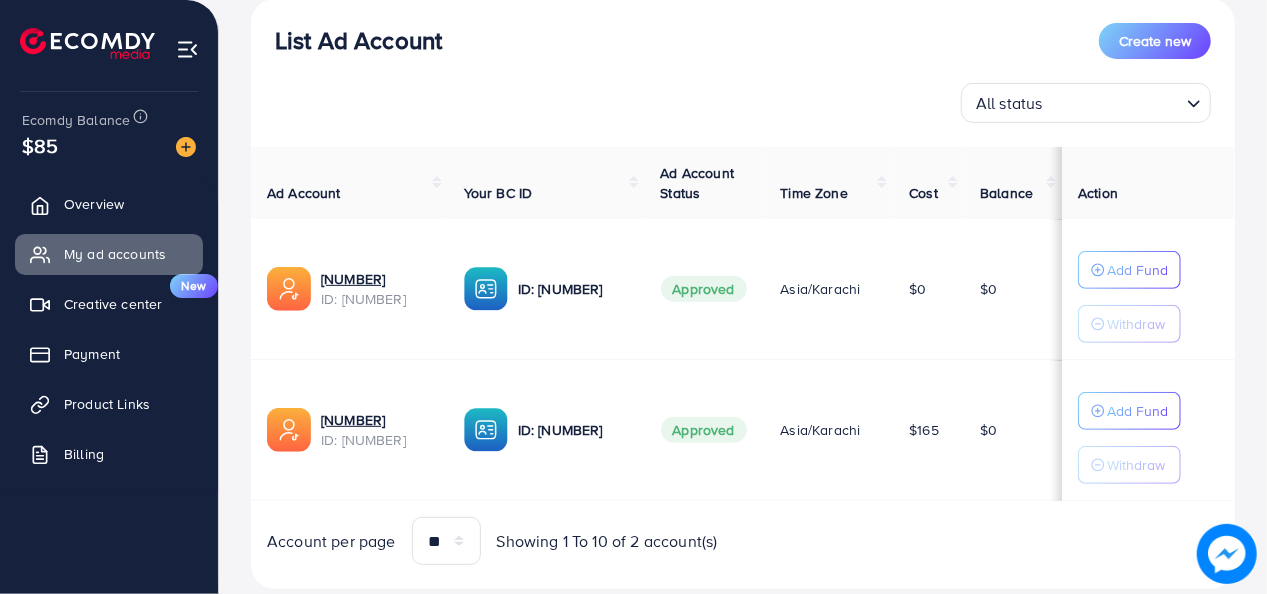 scroll, scrollTop: 242, scrollLeft: 0, axis: vertical 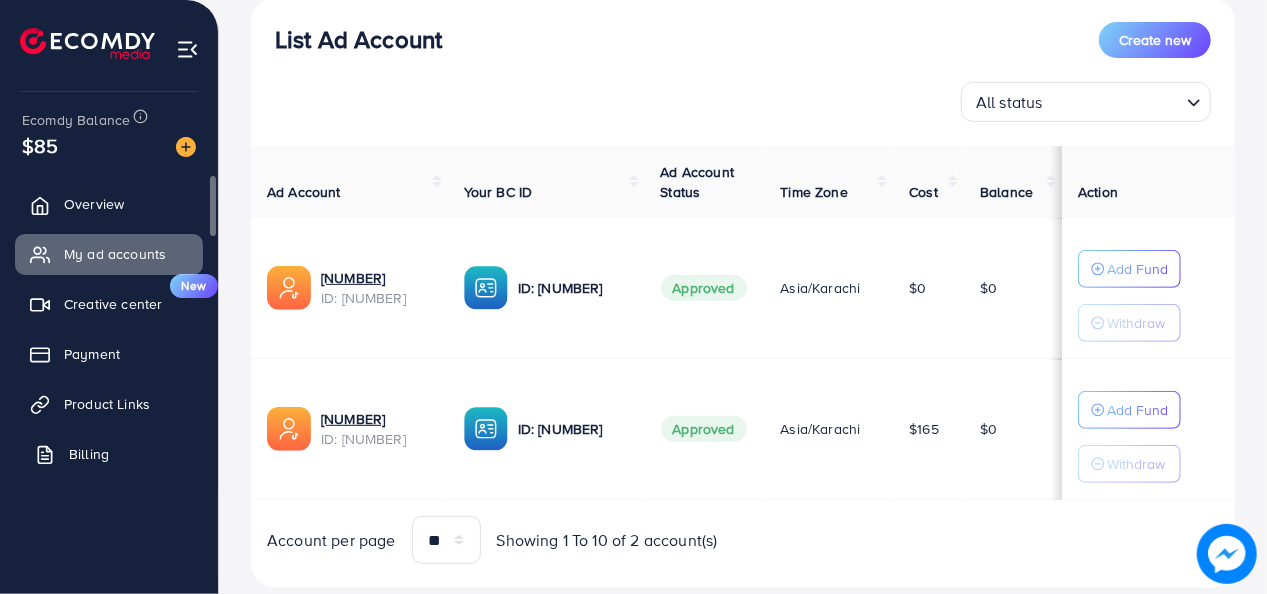 click on "Billing" at bounding box center [109, 454] 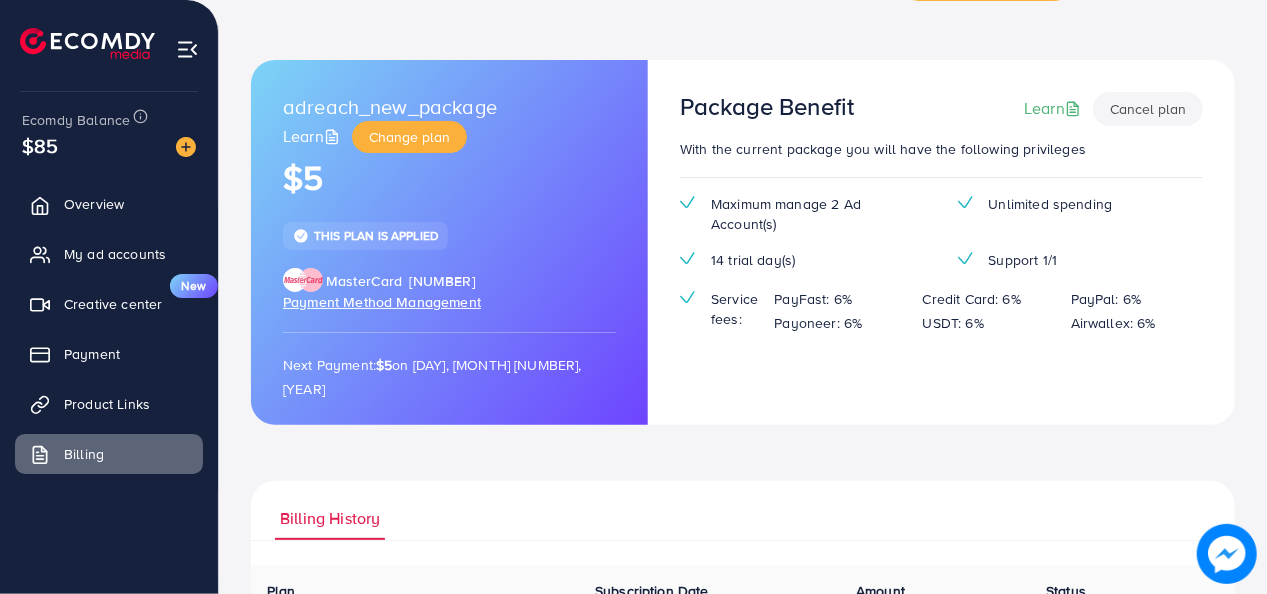 scroll, scrollTop: 0, scrollLeft: 0, axis: both 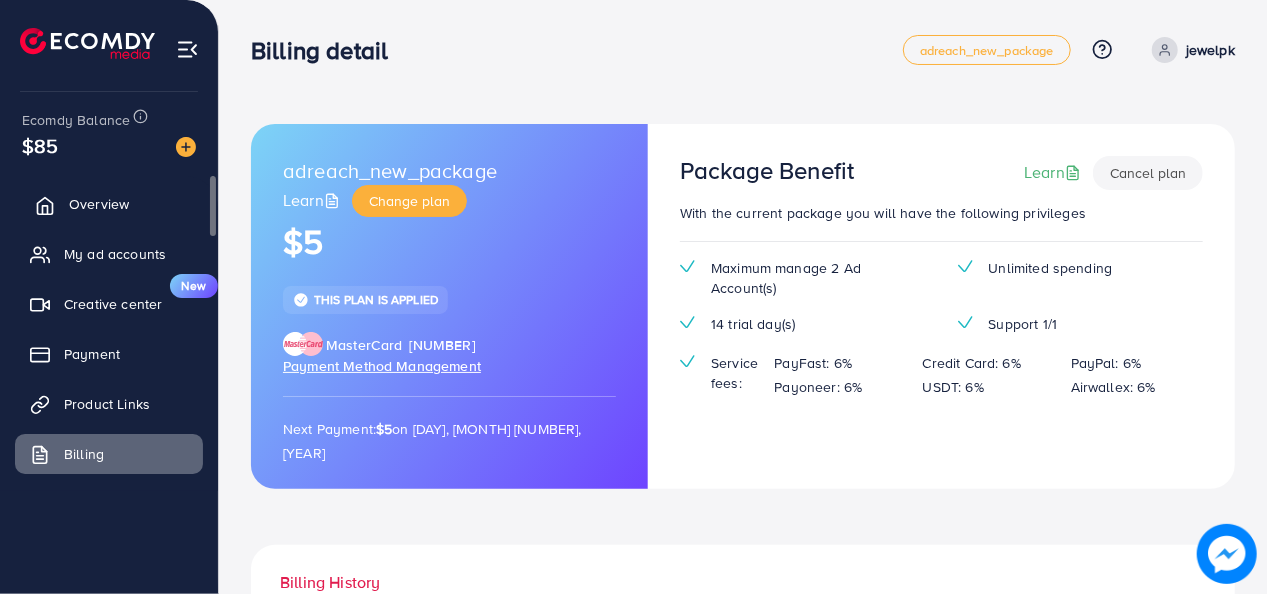 click on "Overview" at bounding box center [109, 204] 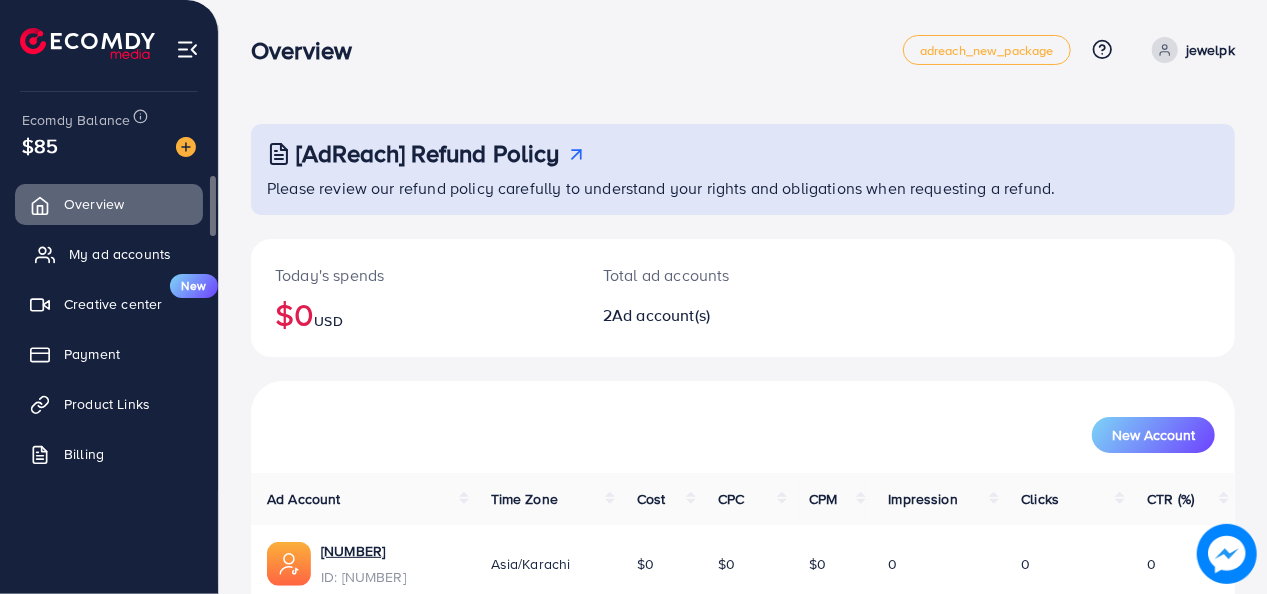 click on "My ad accounts" at bounding box center (120, 254) 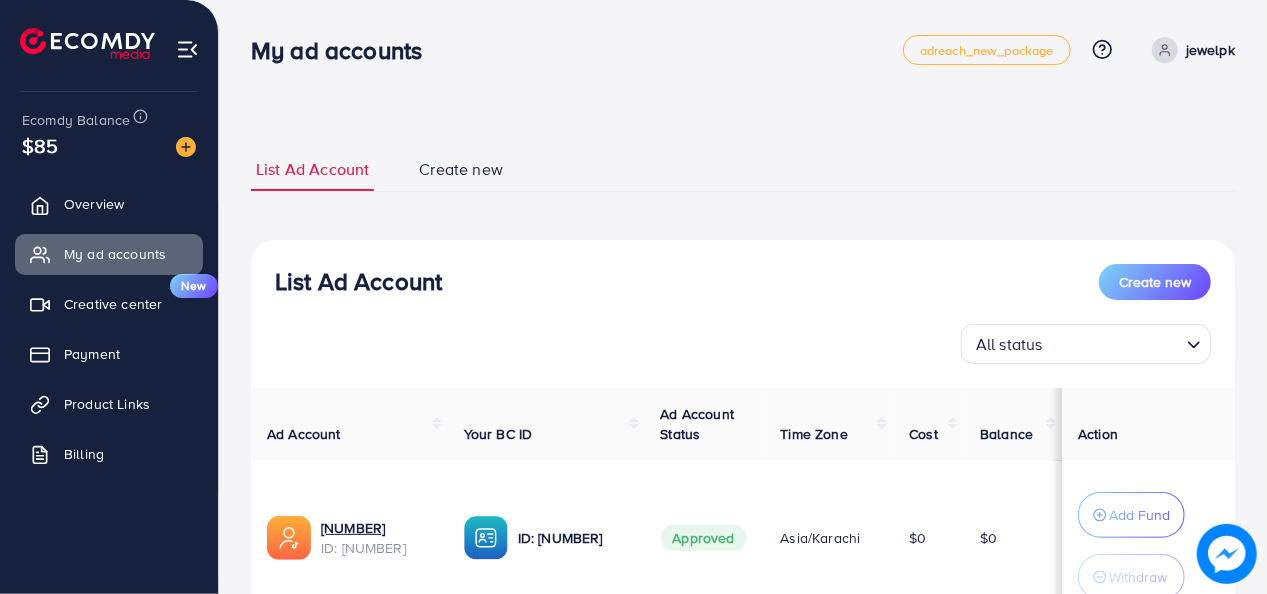 scroll, scrollTop: 320, scrollLeft: 0, axis: vertical 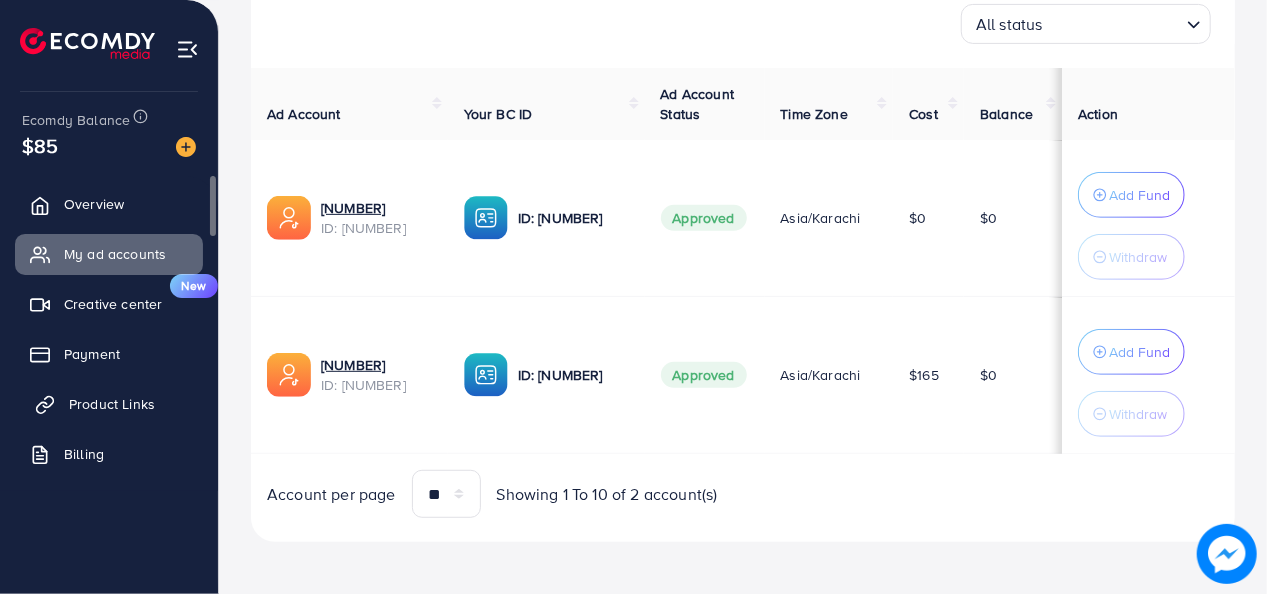 click on "Product Links" at bounding box center (109, 404) 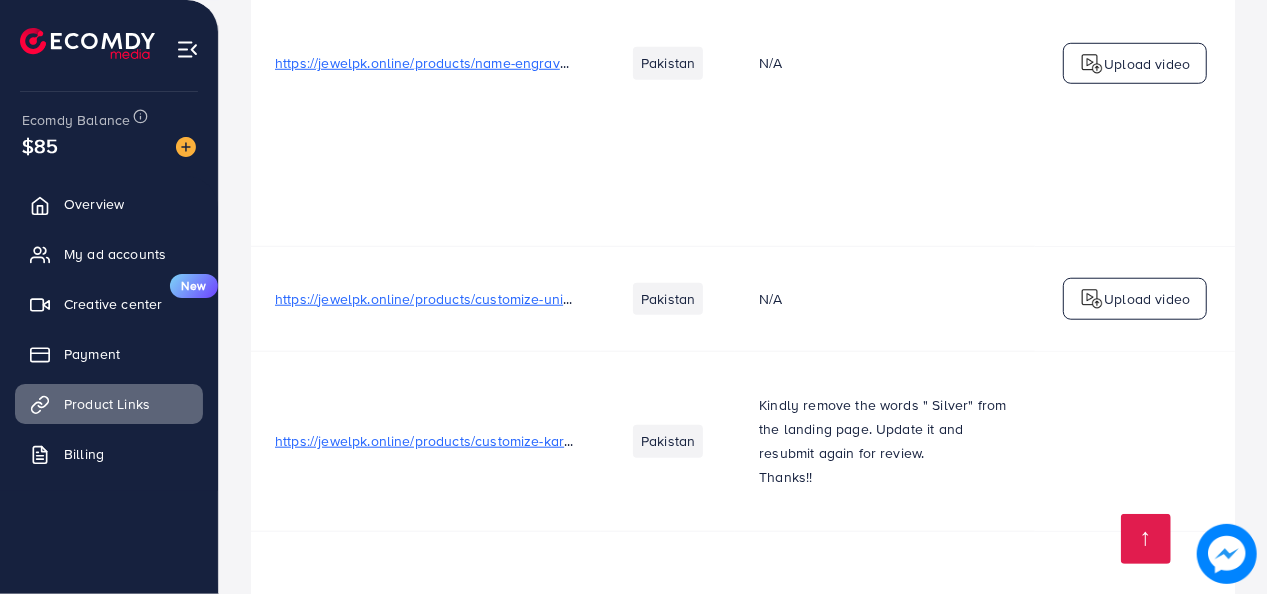 scroll, scrollTop: 1188, scrollLeft: 0, axis: vertical 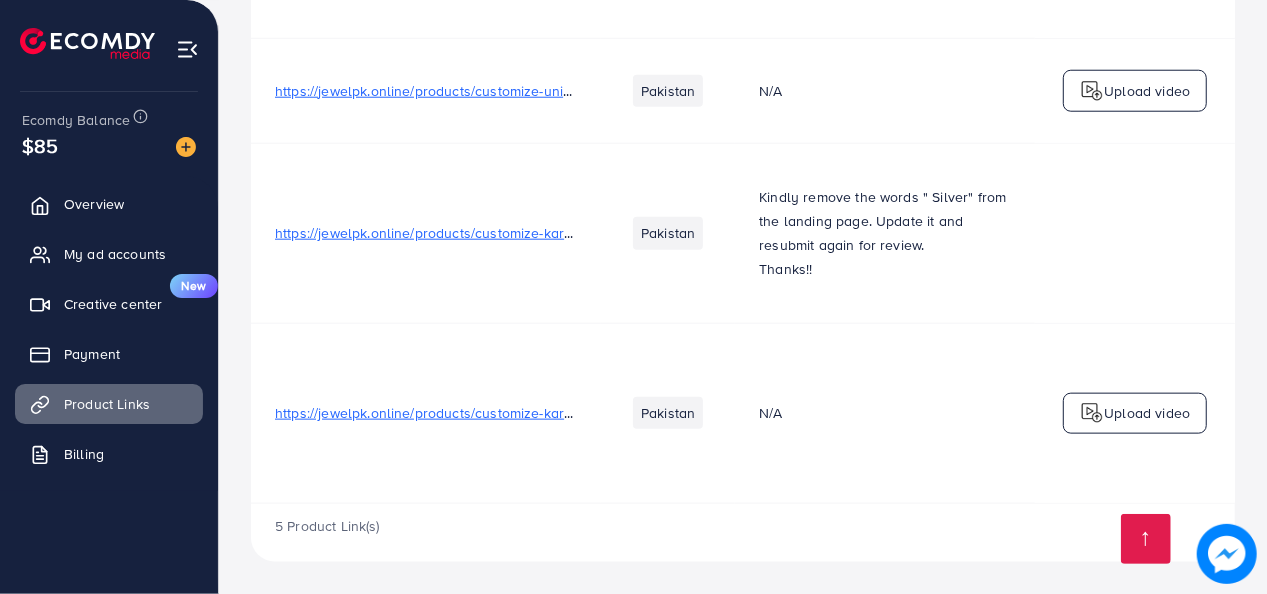 click on "https://jewelpk.online/products/customize-karha-bracelets-bangle-for-men-women-custom-carved" at bounding box center [585, 413] 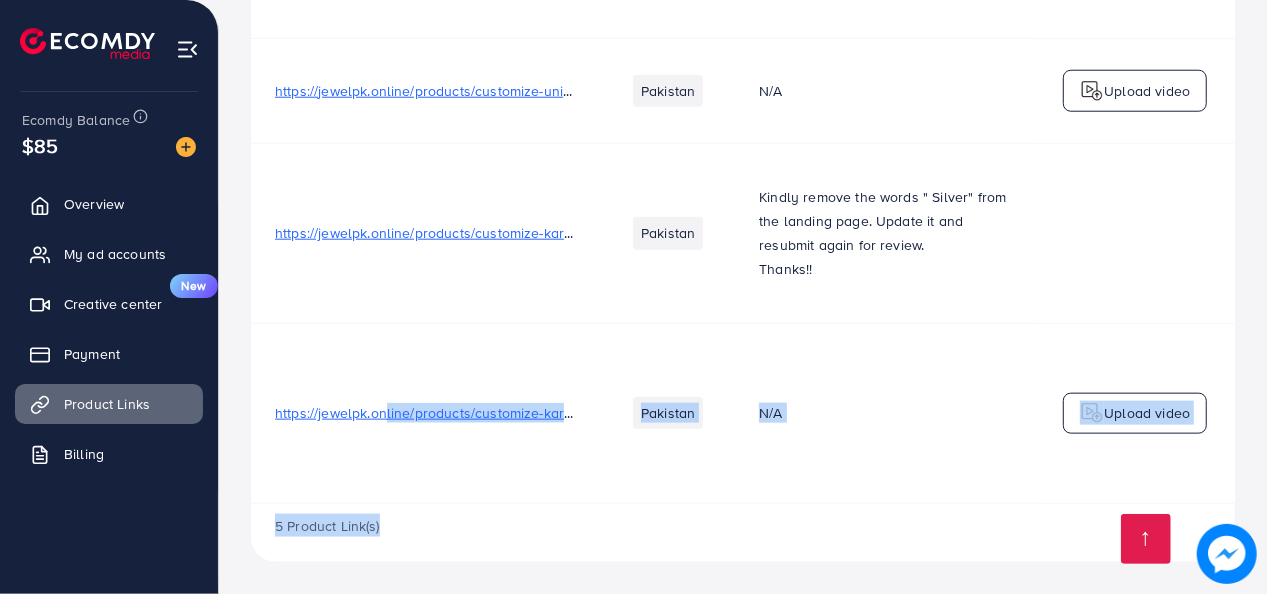 drag, startPoint x: 384, startPoint y: 498, endPoint x: 656, endPoint y: 504, distance: 272.06616 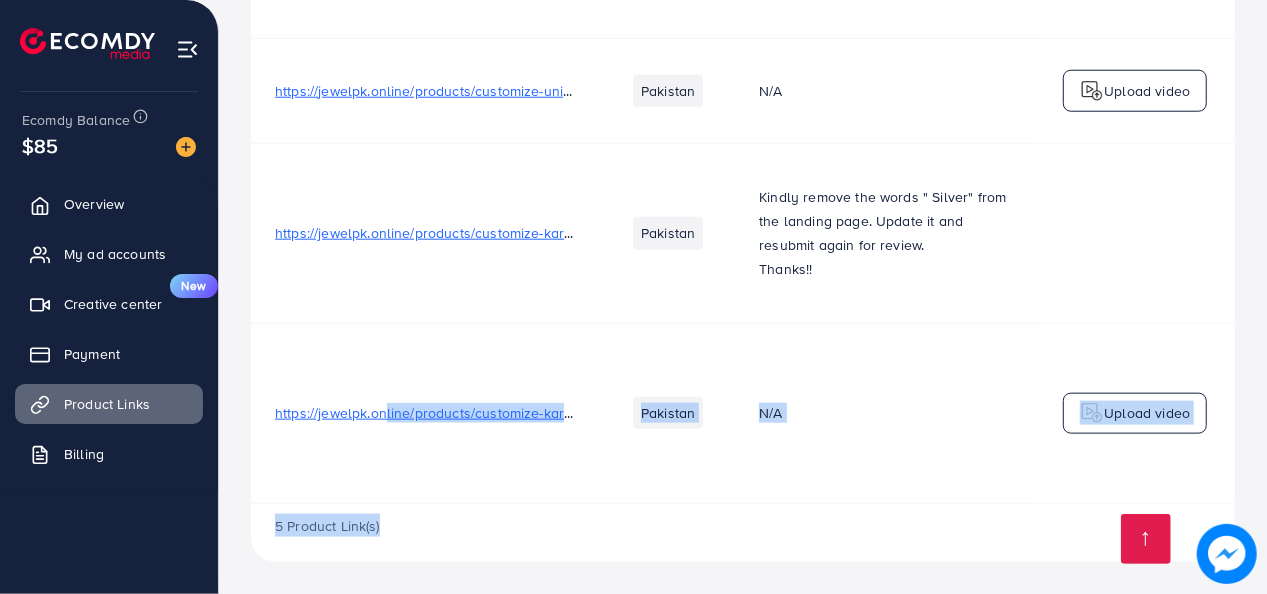 click on "Product URLs Target markets Reason rejected Status Product video Status video Actions           [URL]  [COUNTRY]  -Your landing page lacks the required information (Terms & Conditions, Shipping Information, Returns Policy, and Refund policy).  If you have a Shopify website, you can follow these steps to add policies to your Landing page:  [URL] -The WhatsApp number provided is incorrect. Please update it and resubmit it for review. Thank You. -Please remove the words " Silver" “Gold" from the product title and description on your landing page as it is misleading. Once updated, kindly resubmit for review. Thank you.  Rejected  N/A   N/A      [URL]  [COUNTRY]  N/A Approved  [URL]" at bounding box center (743, -204) 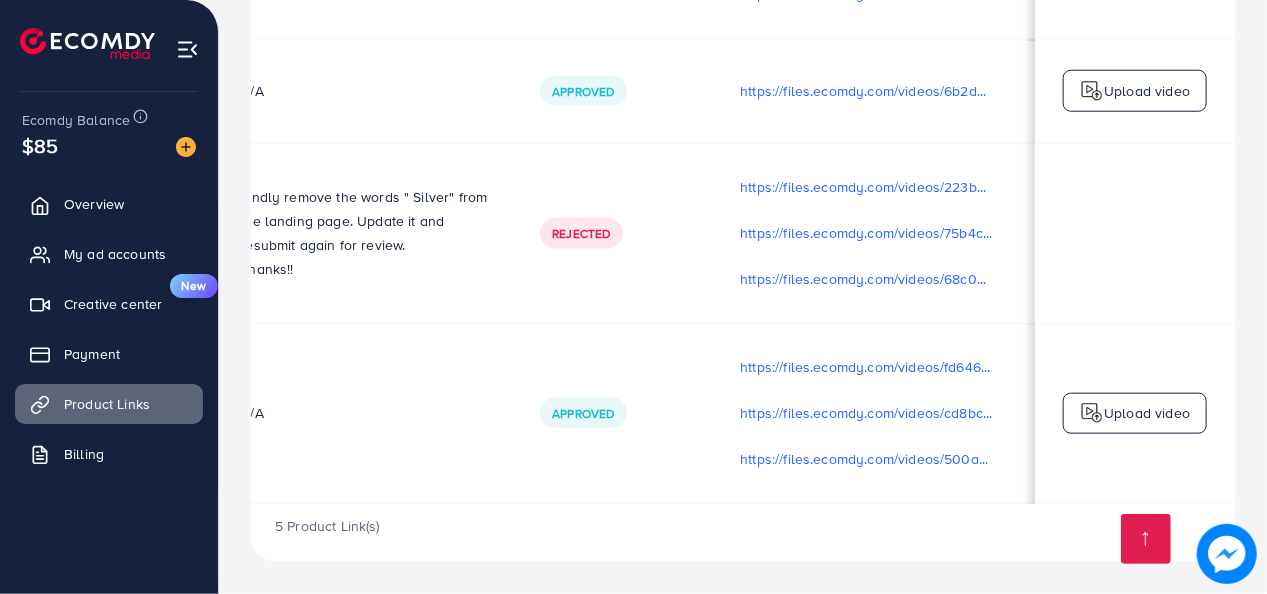 scroll, scrollTop: 0, scrollLeft: 0, axis: both 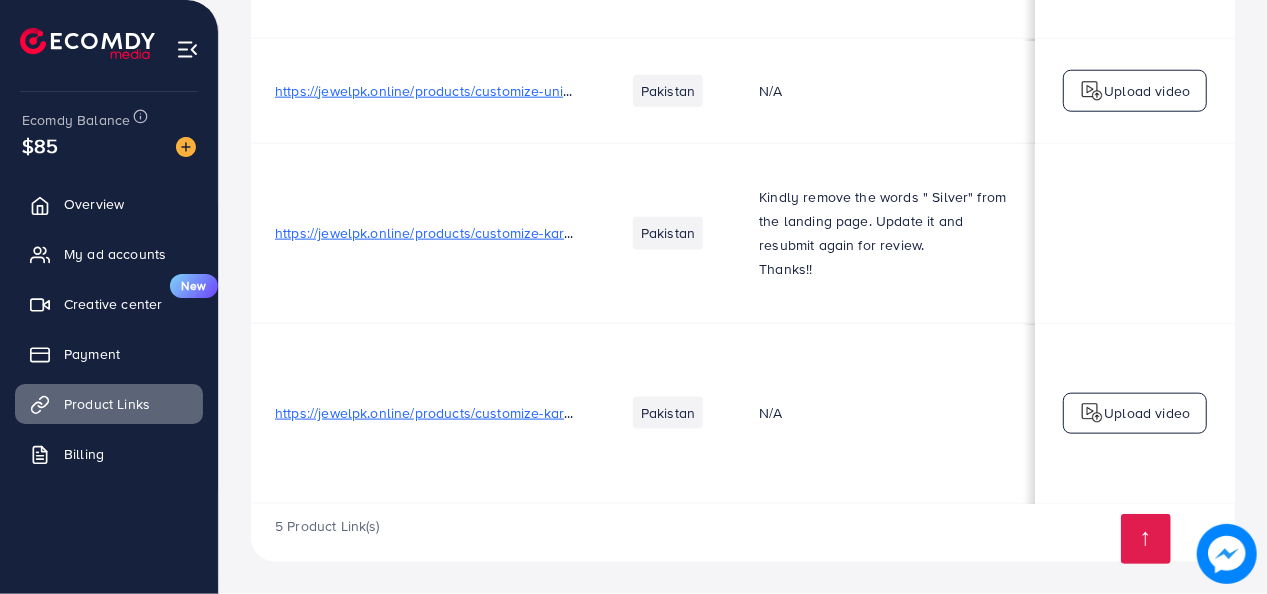 click on "https://jewelpk.online/products/customize-karha-bracelets-bangle-for-men-women-custom-carved" at bounding box center (585, 413) 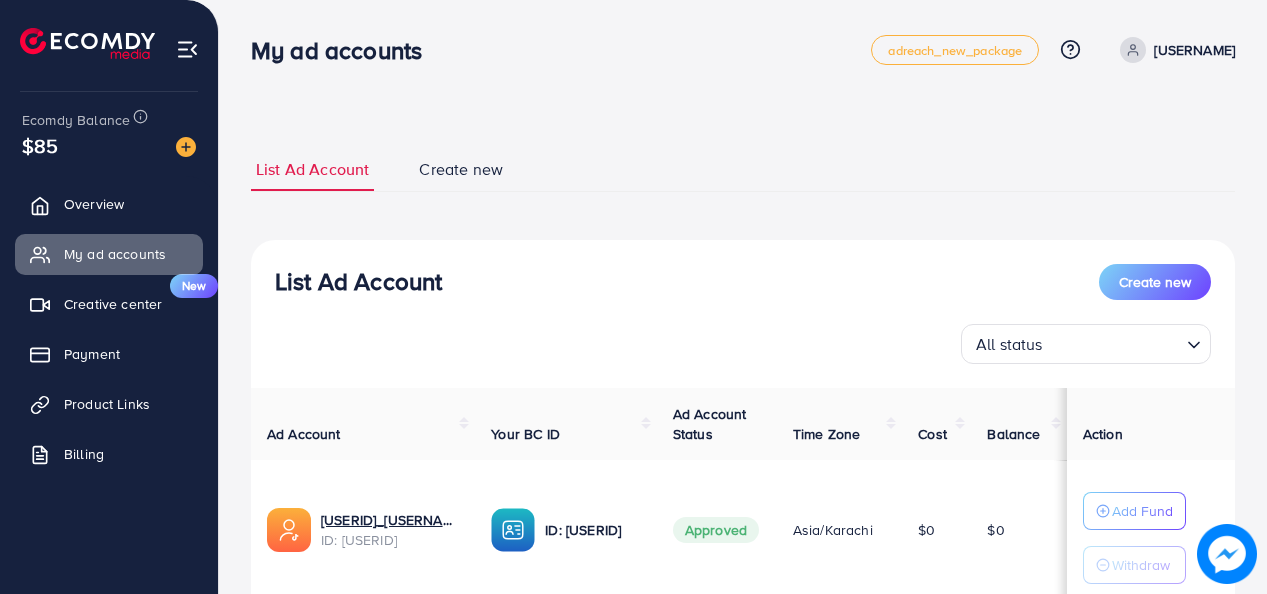 scroll, scrollTop: 0, scrollLeft: 0, axis: both 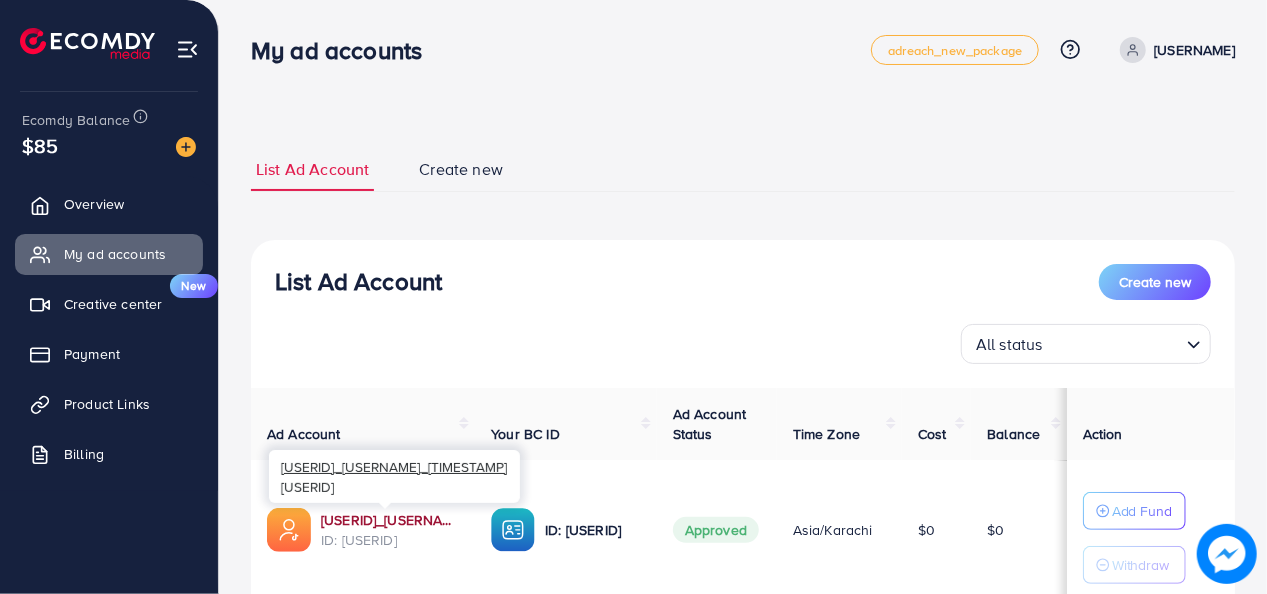click on "[NUMBER]" at bounding box center [390, 520] 